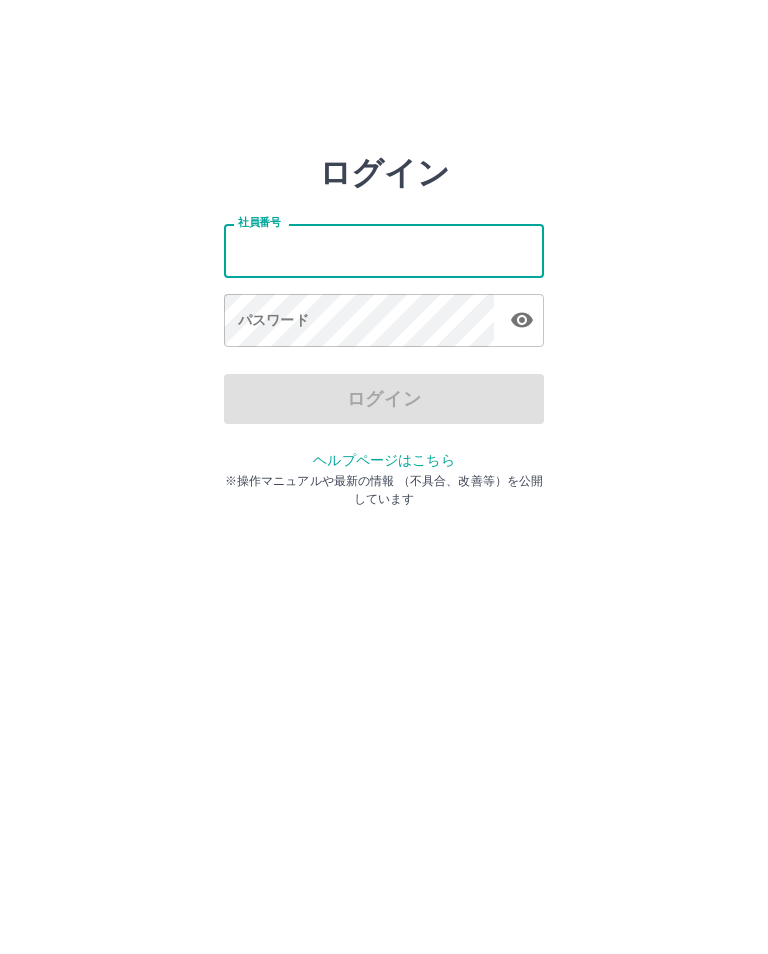scroll, scrollTop: 0, scrollLeft: 0, axis: both 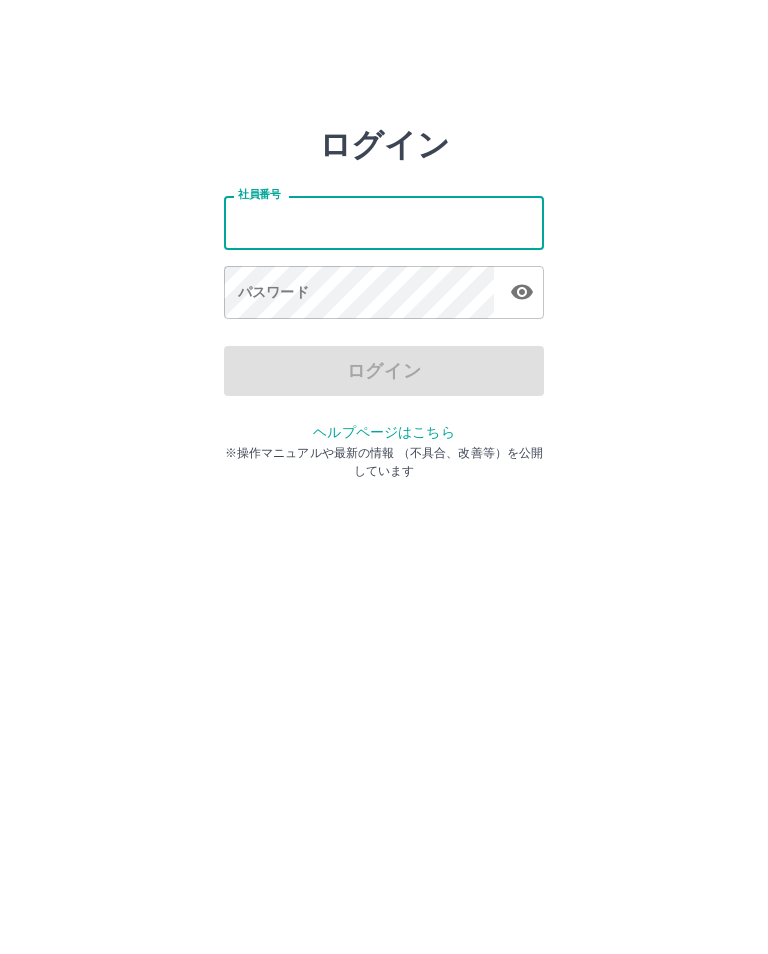 type on "*******" 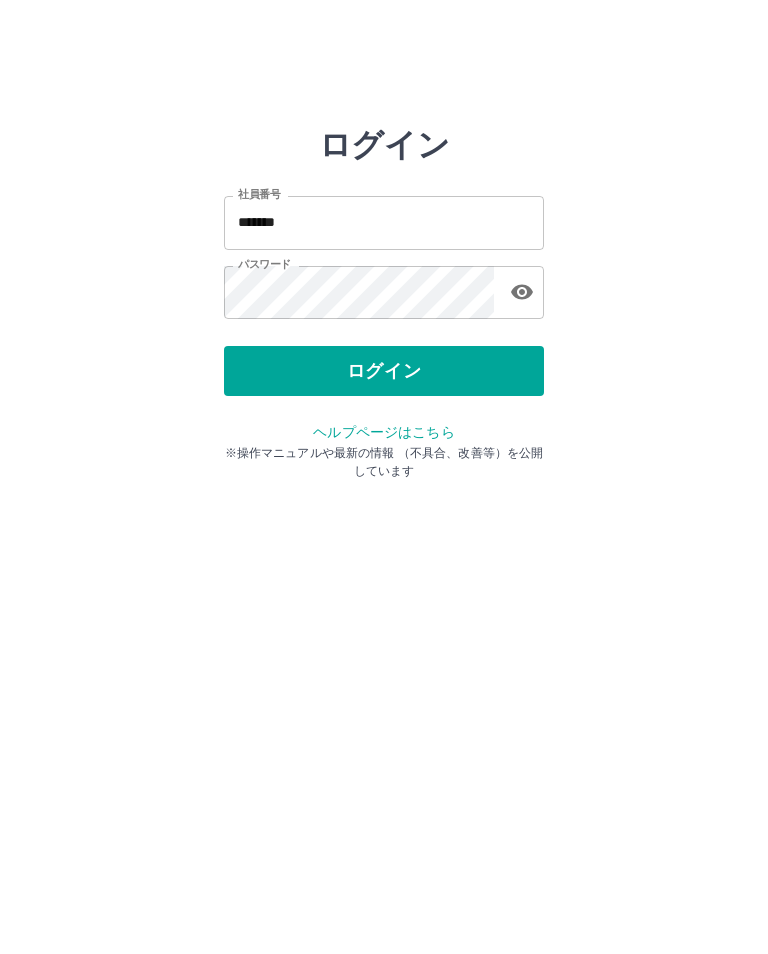 click on "ログイン" at bounding box center (384, 371) 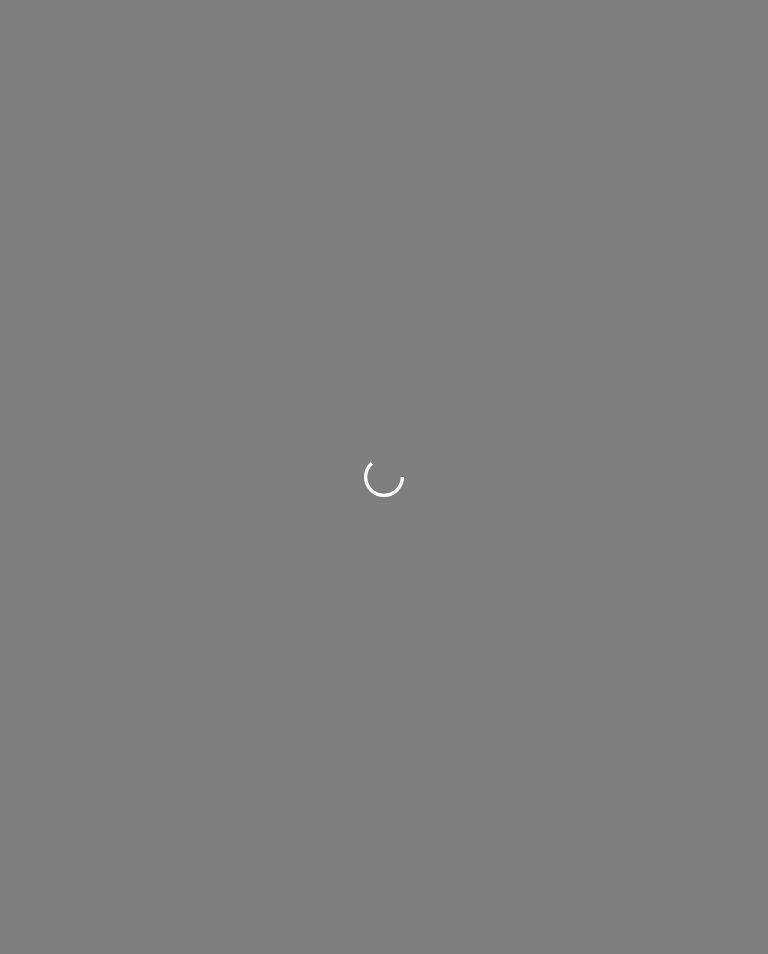 scroll, scrollTop: 0, scrollLeft: 0, axis: both 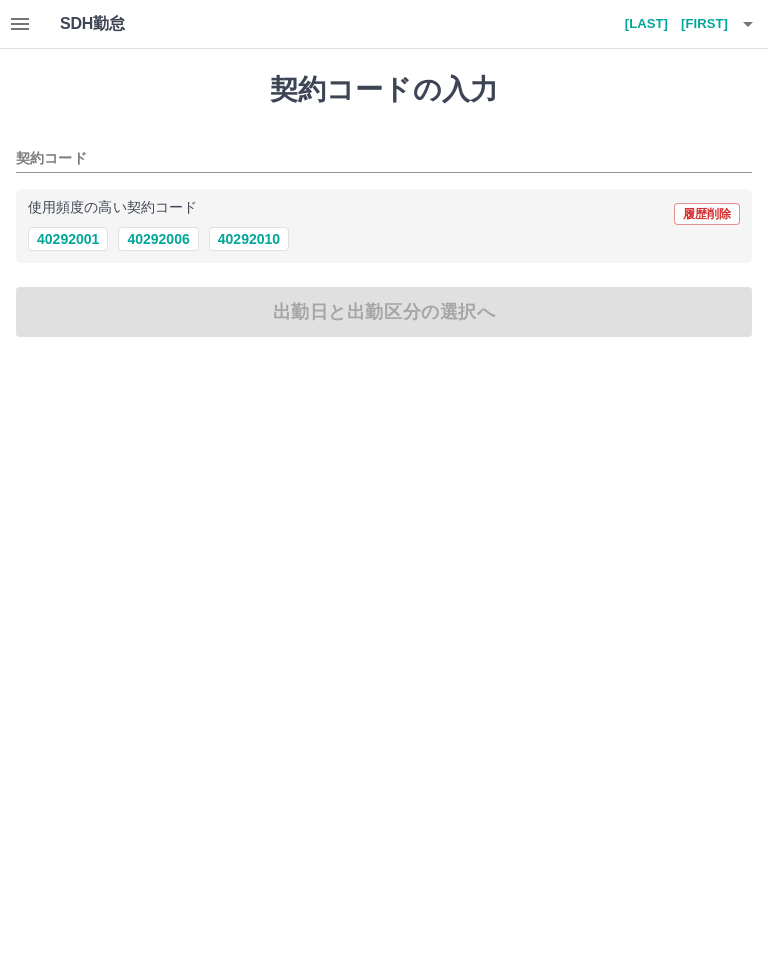 click on "40292006" at bounding box center [158, 239] 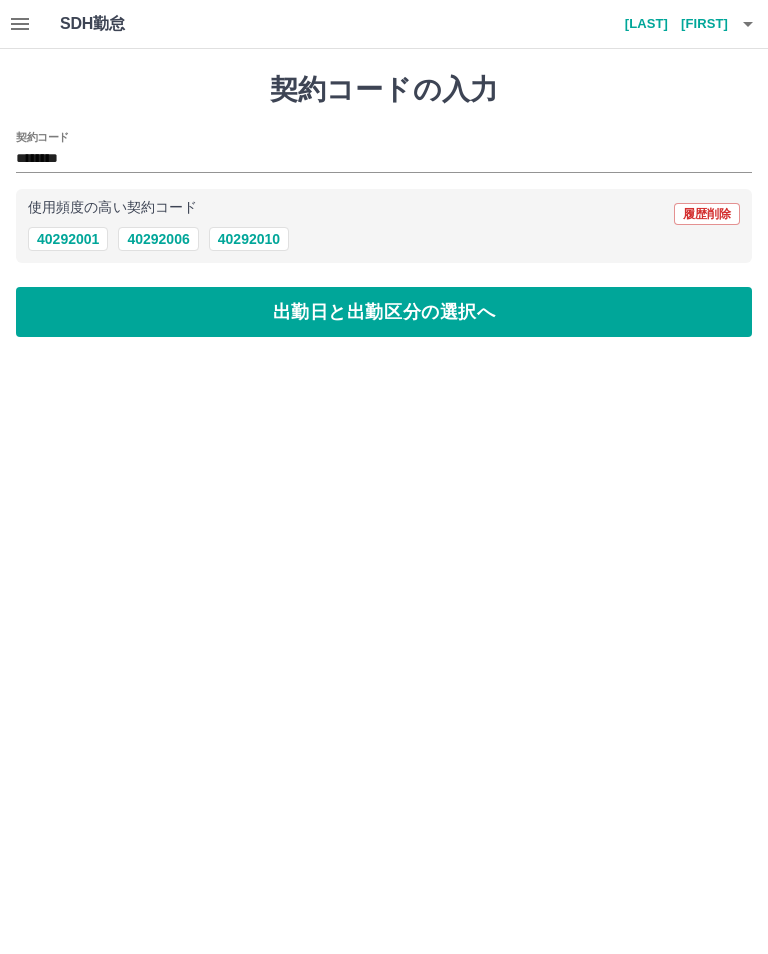 click on "出勤日と出勤区分の選択へ" at bounding box center (384, 312) 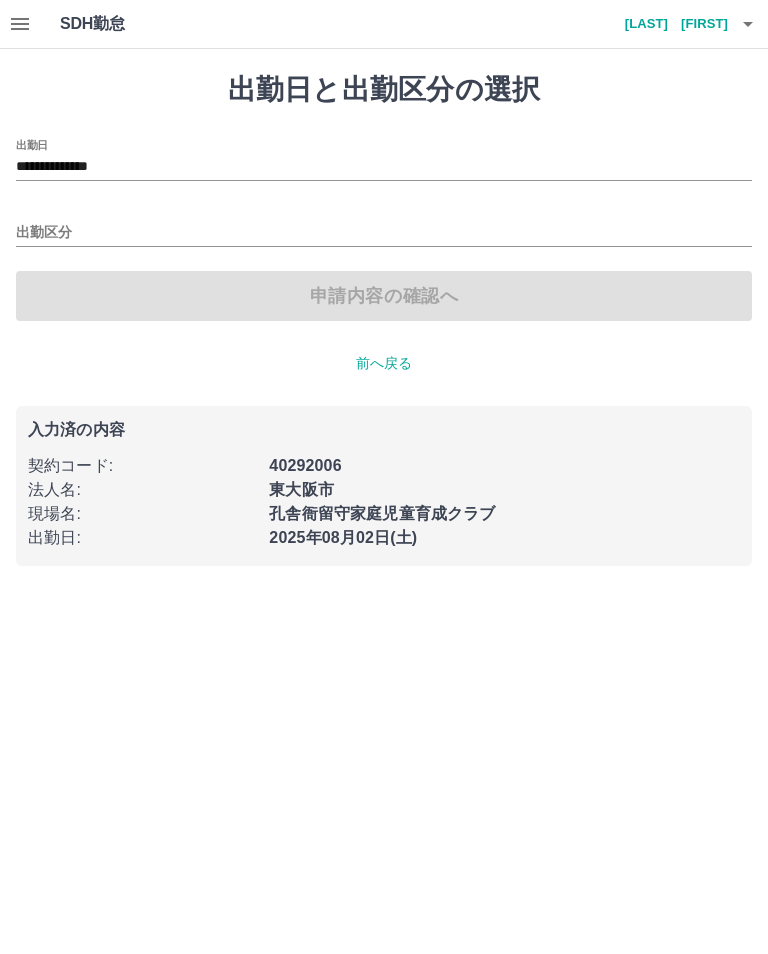 click on "出勤区分" at bounding box center [384, 226] 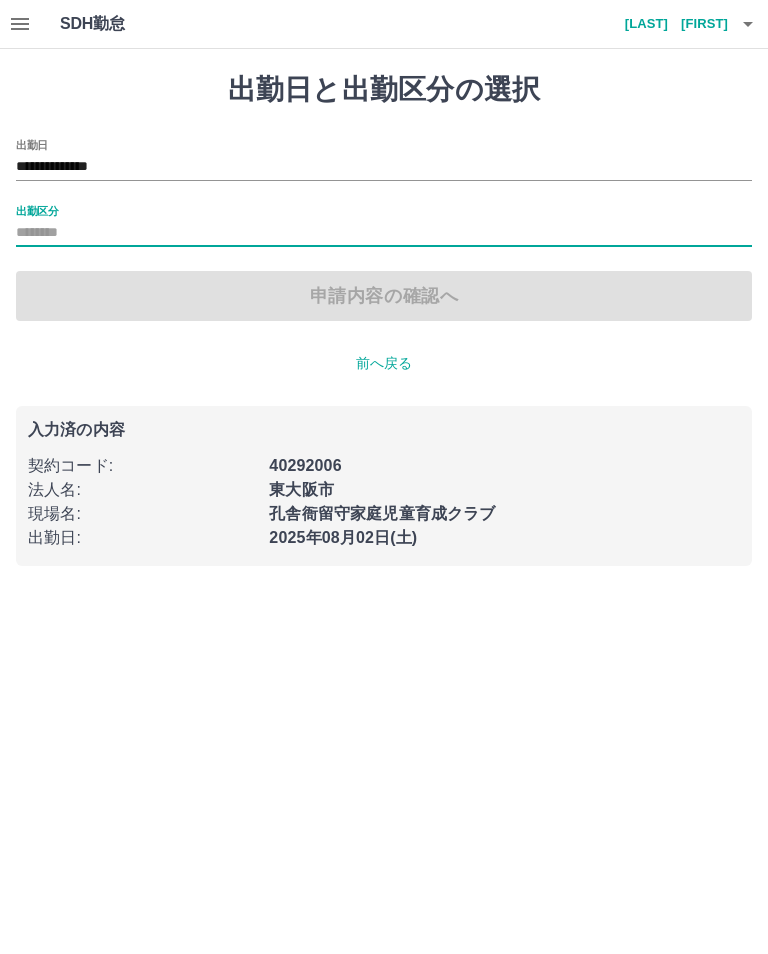 click on "出勤区分" at bounding box center (384, 233) 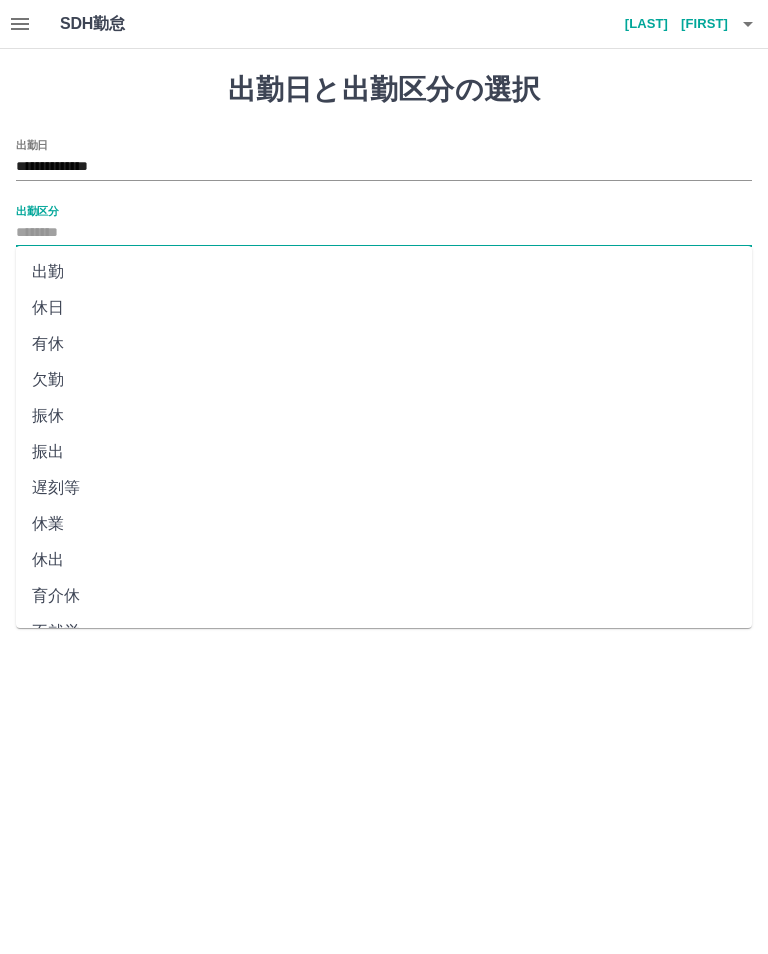 click on "出勤" at bounding box center [384, 272] 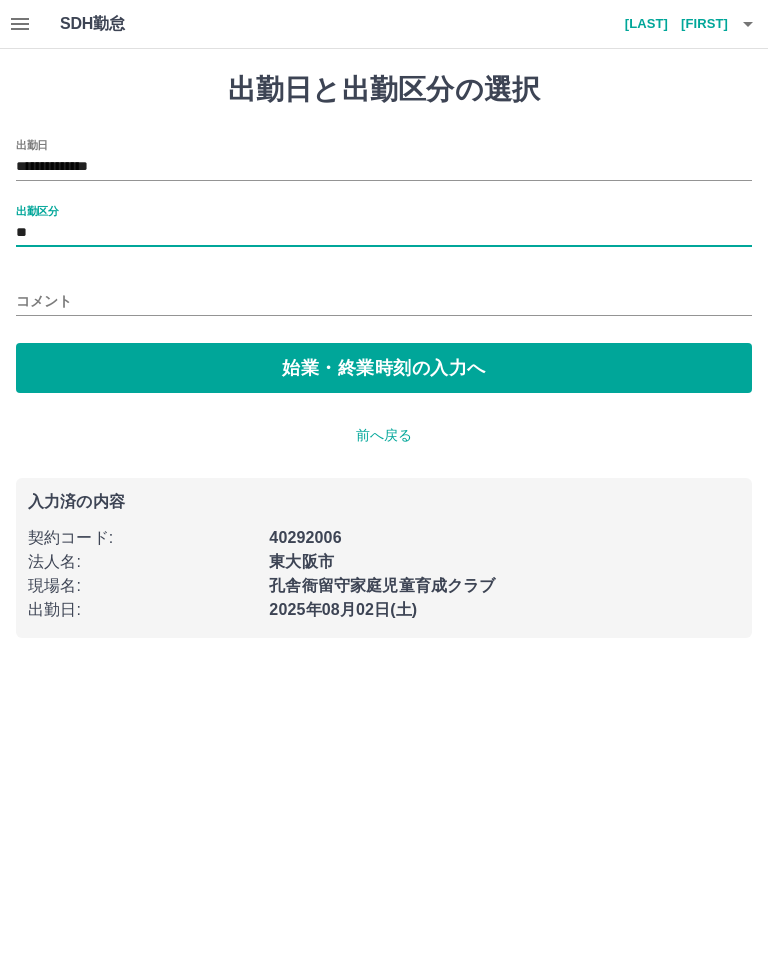click on "**********" at bounding box center (384, 266) 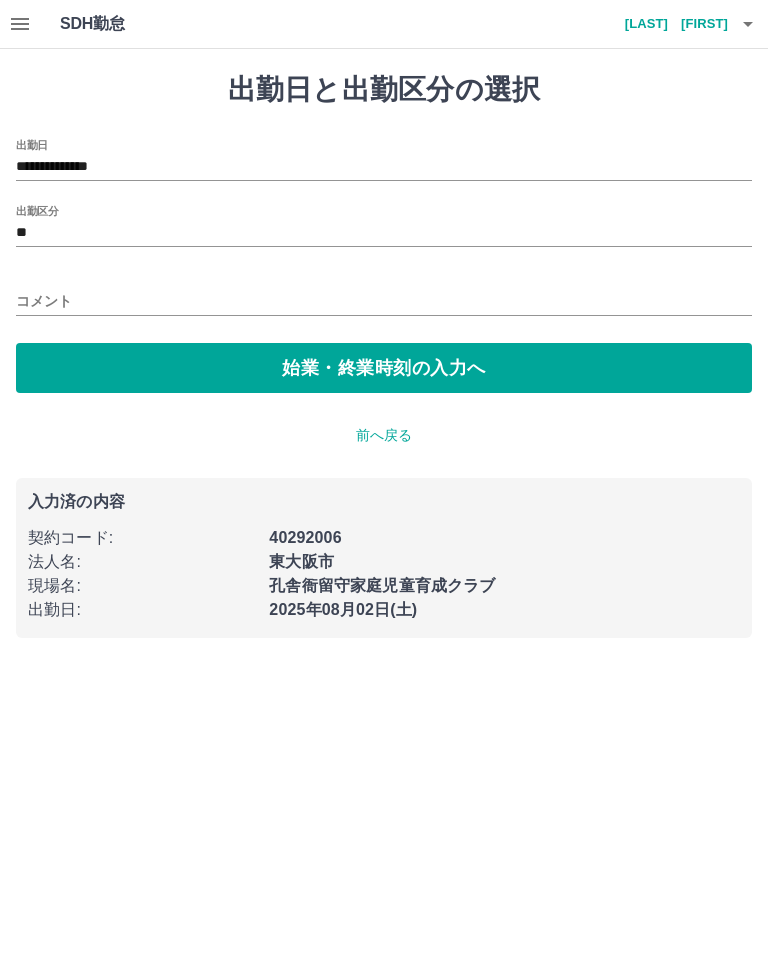 click on "始業・終業時刻の入力へ" at bounding box center [384, 368] 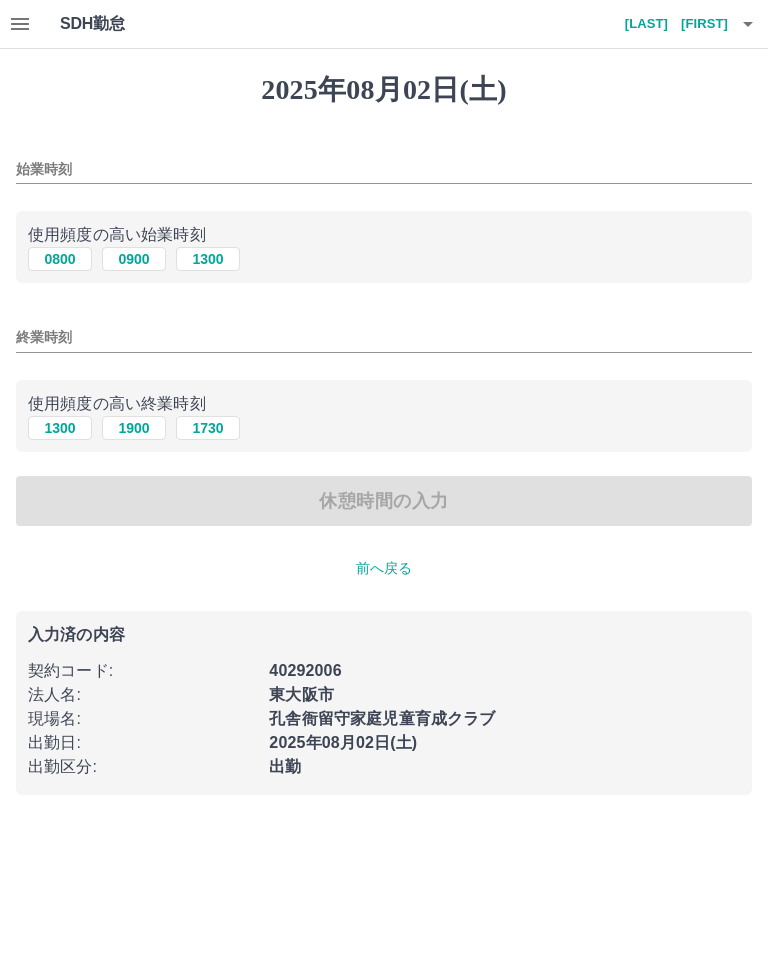 click on "1300" at bounding box center [208, 259] 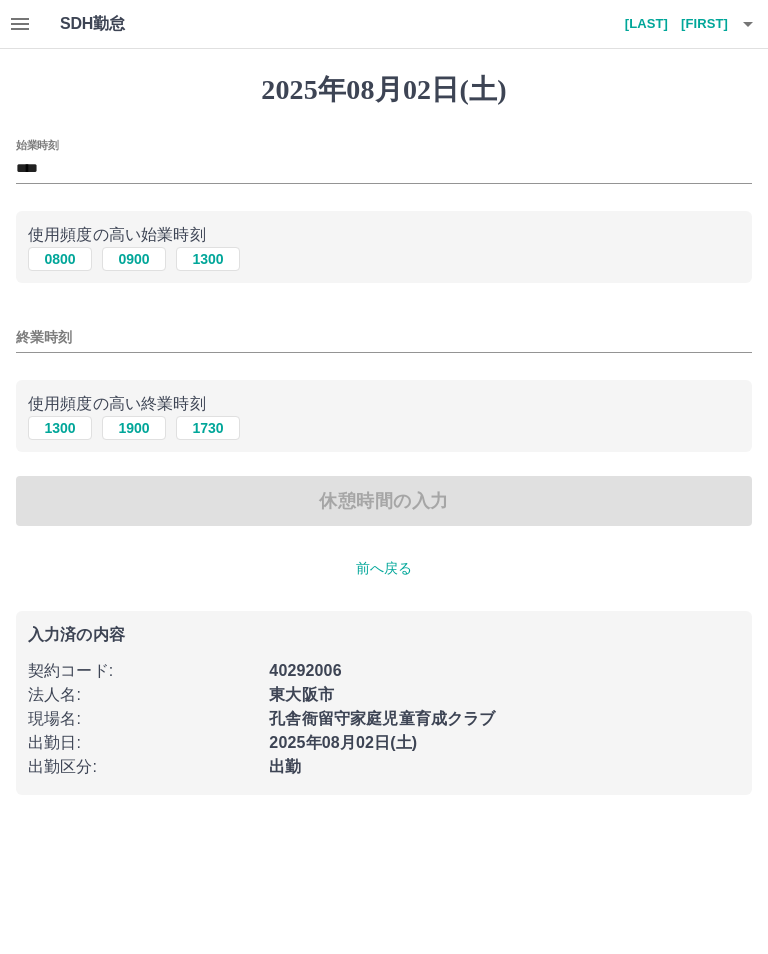 click on "****" at bounding box center [384, 169] 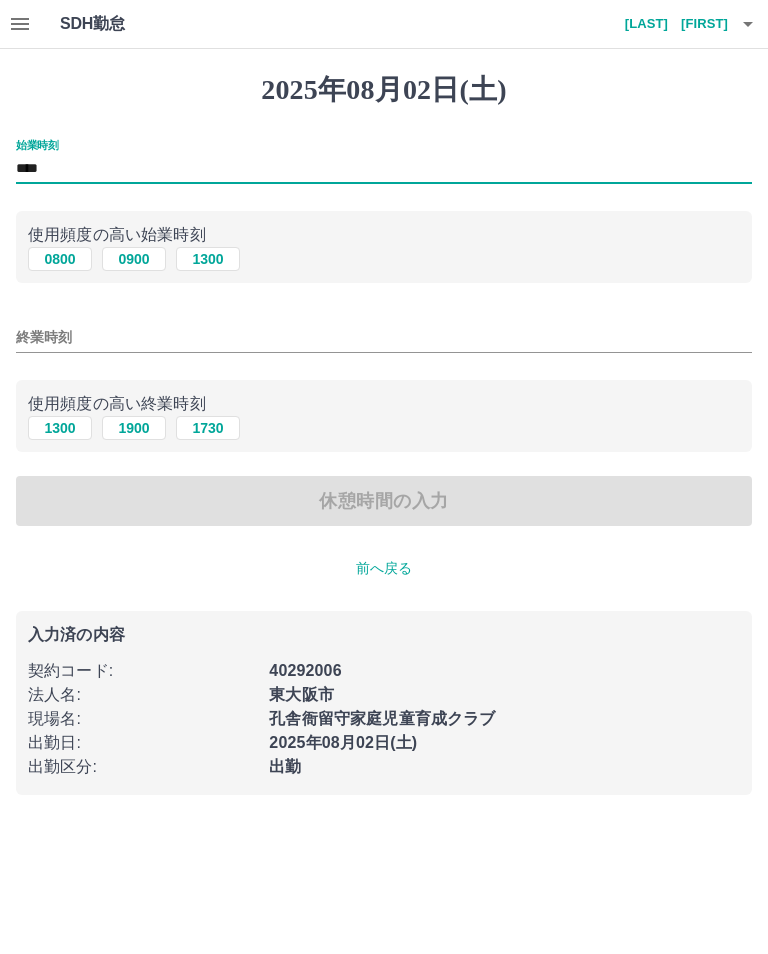 click on "****" at bounding box center (384, 169) 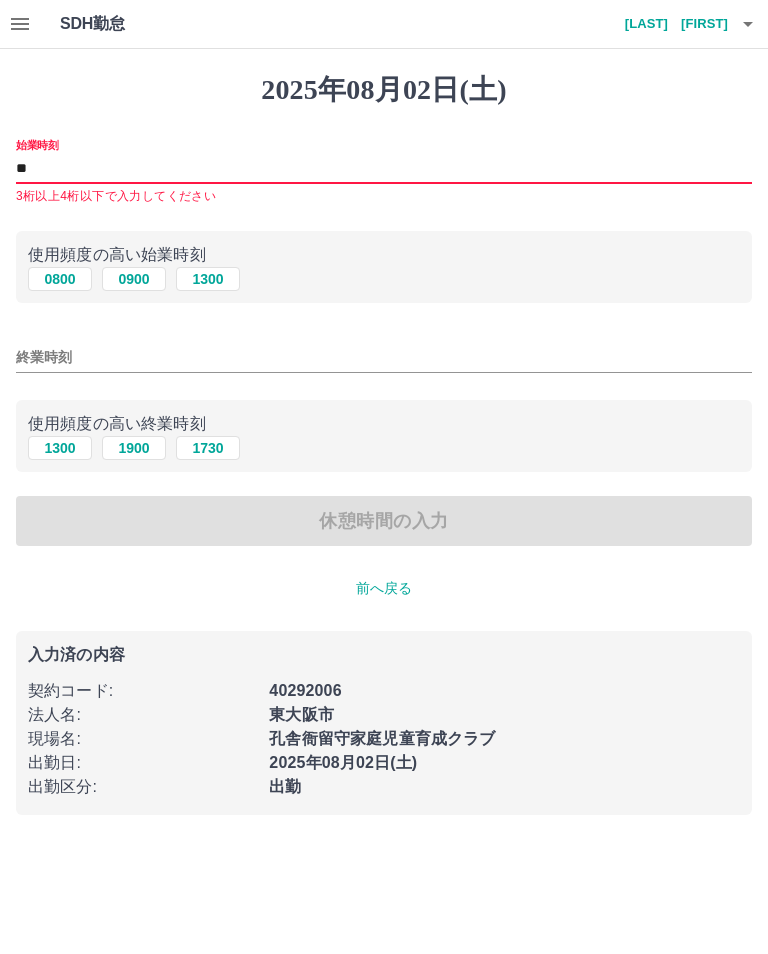 type on "*" 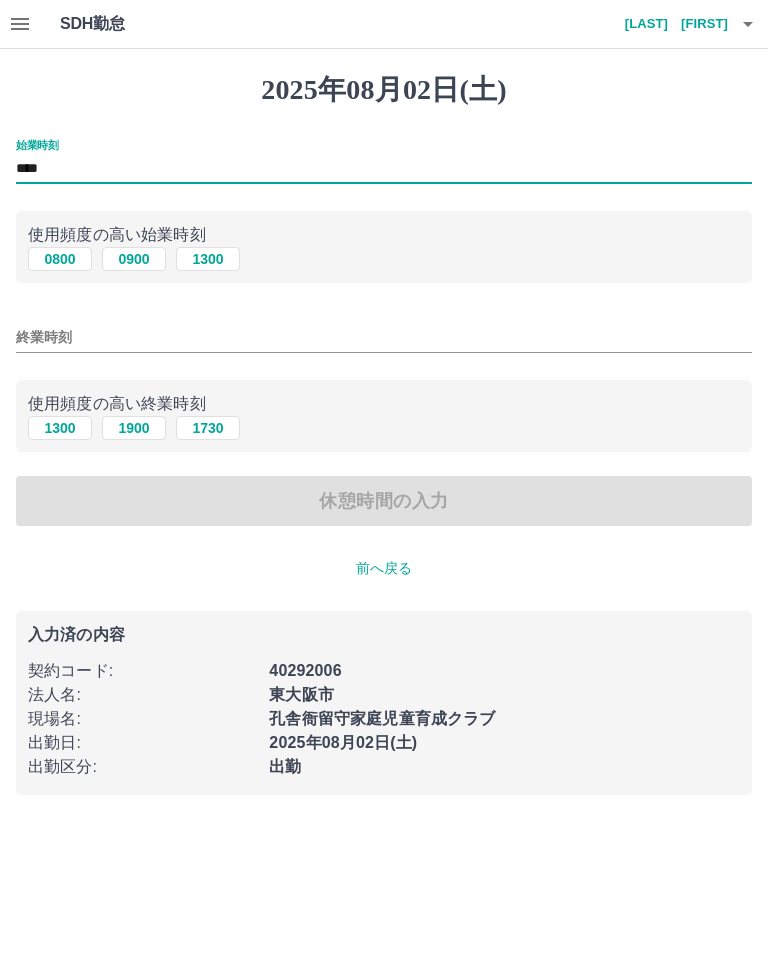 type on "****" 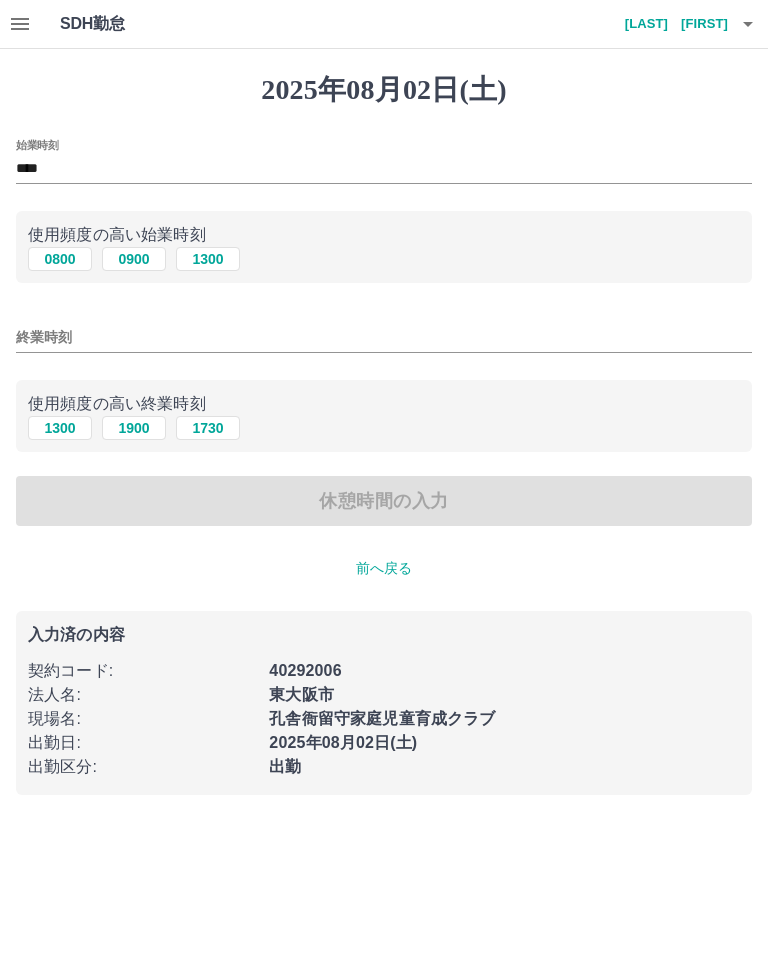 click on "終業時刻" at bounding box center [384, 337] 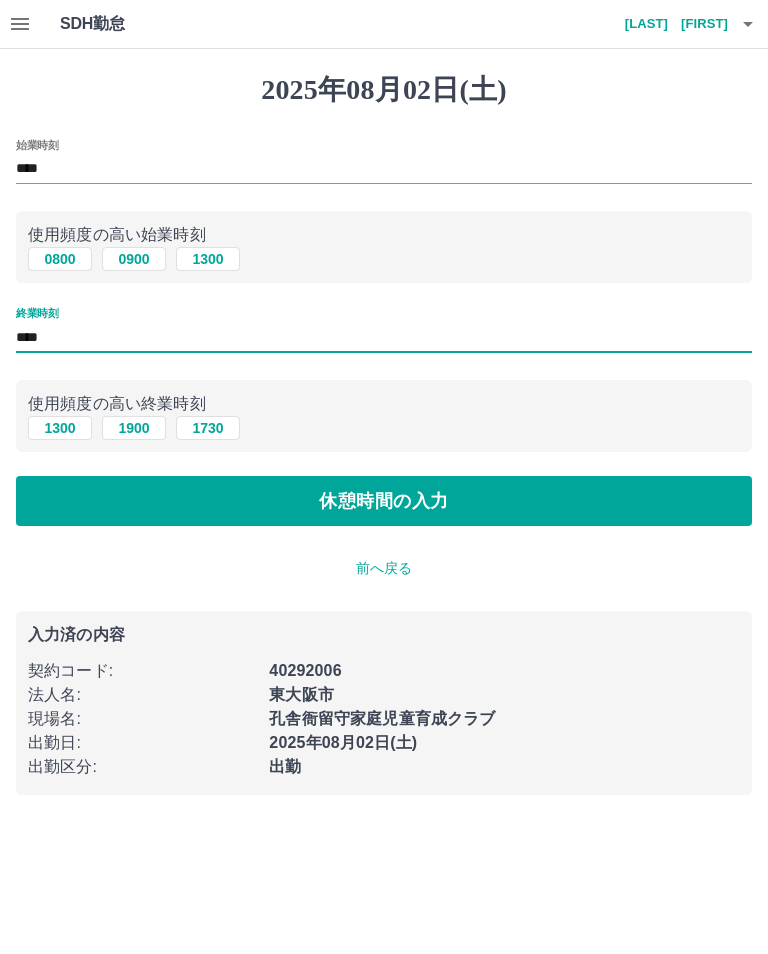 type on "****" 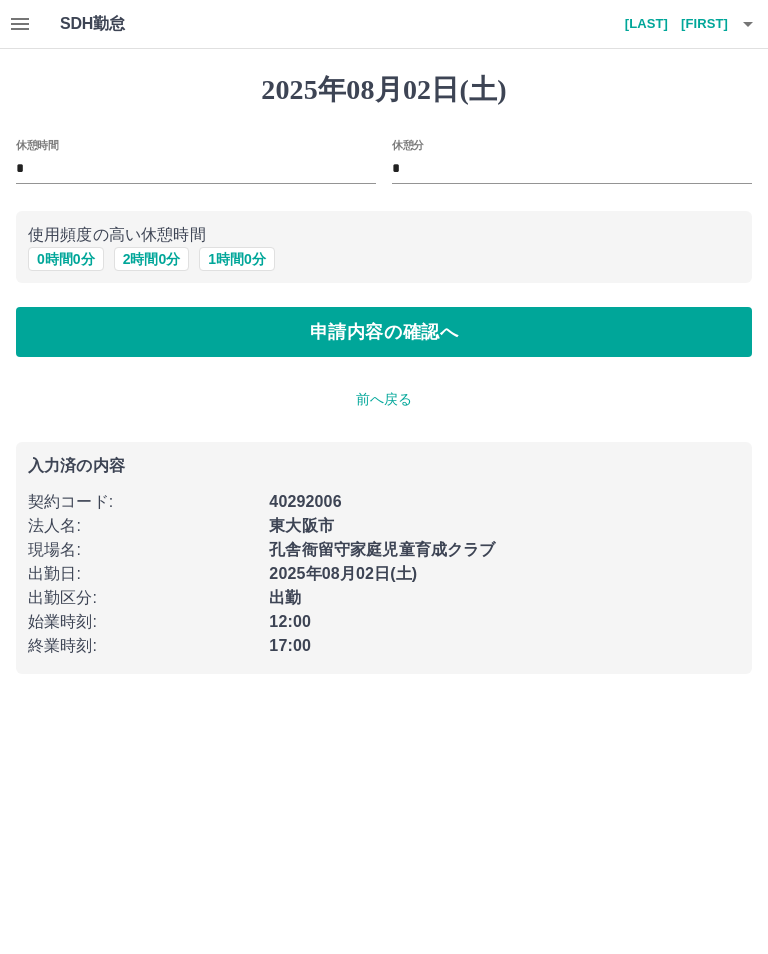 click on "0 時間 0 分" at bounding box center [66, 259] 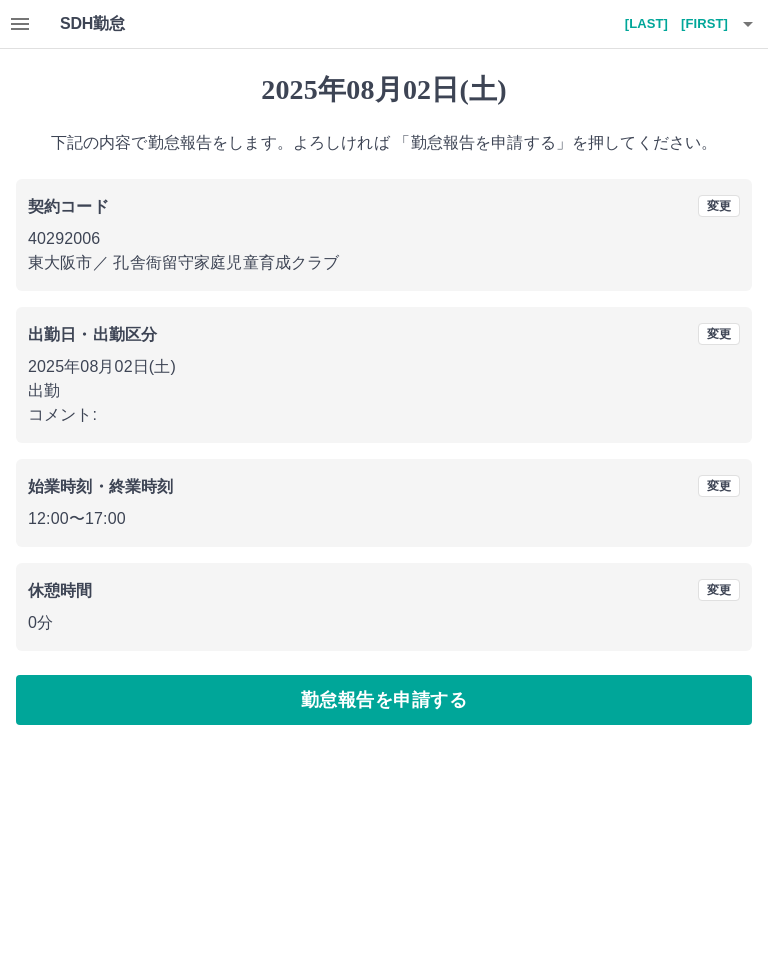click on "勤怠報告を申請する" at bounding box center [384, 700] 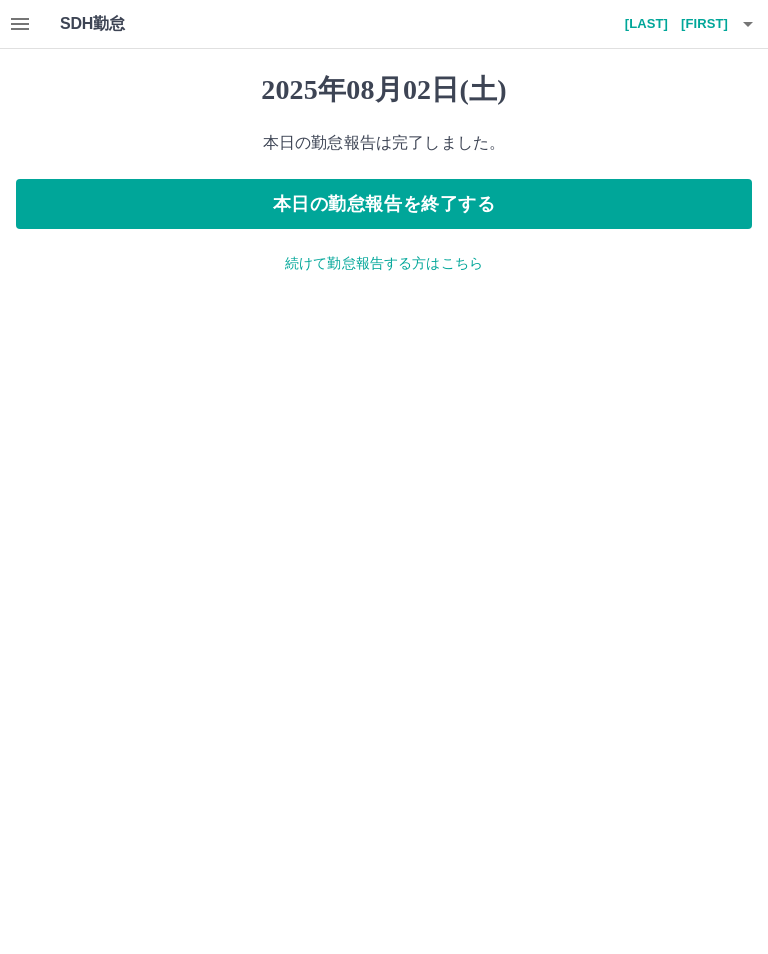 click on "本日の勤怠報告を終了する" at bounding box center (384, 204) 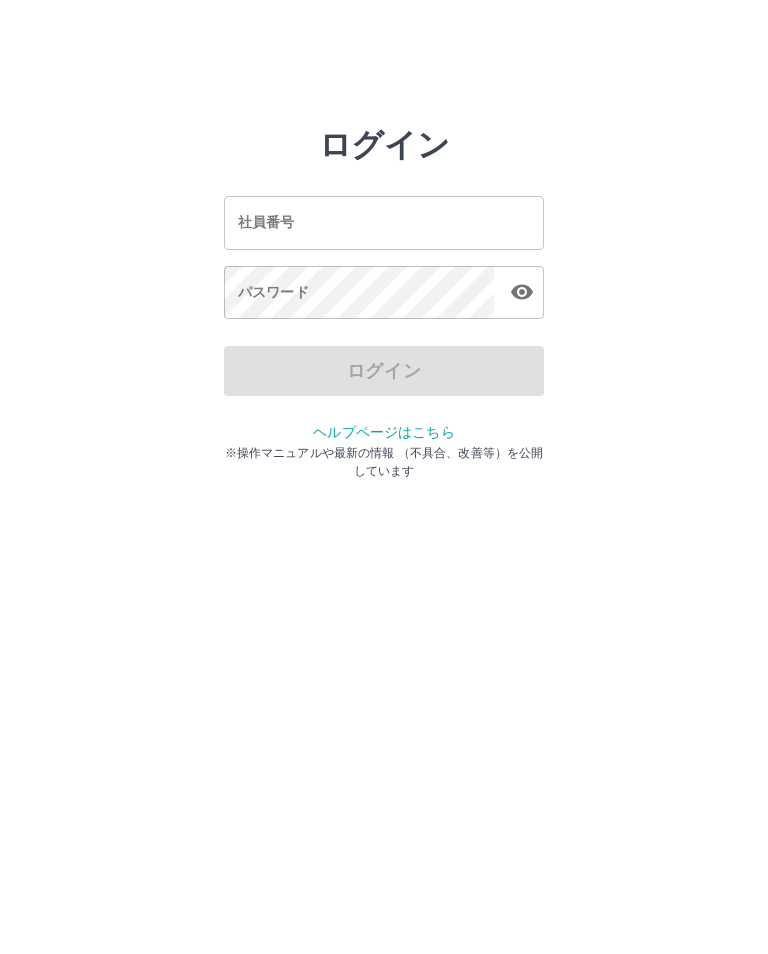 scroll, scrollTop: 0, scrollLeft: 0, axis: both 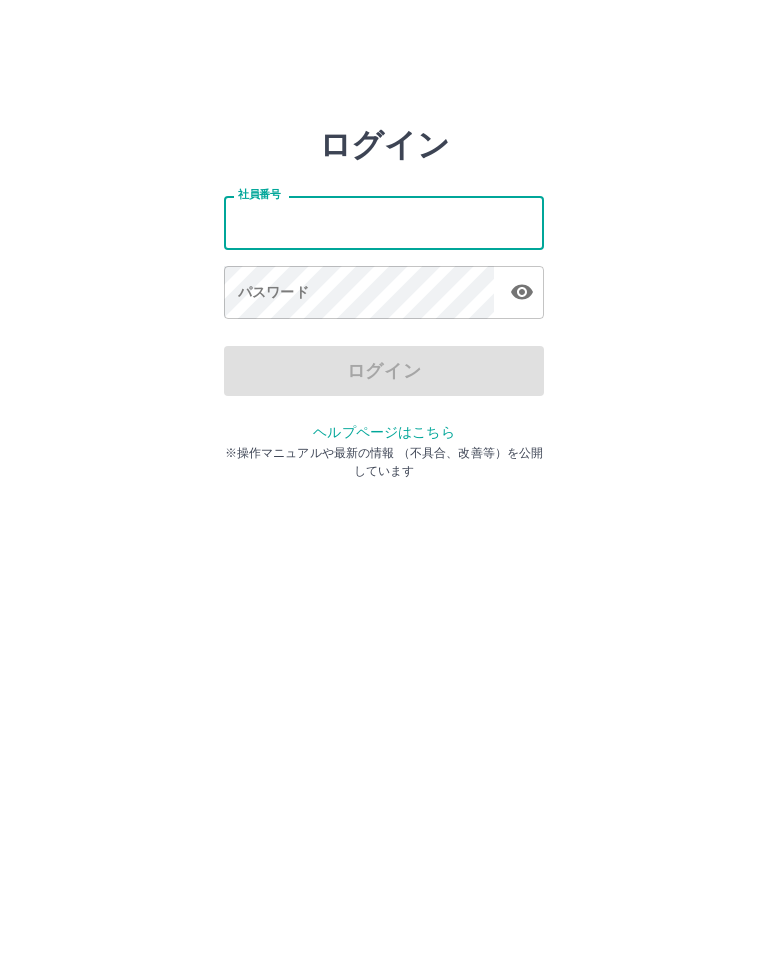 type on "*******" 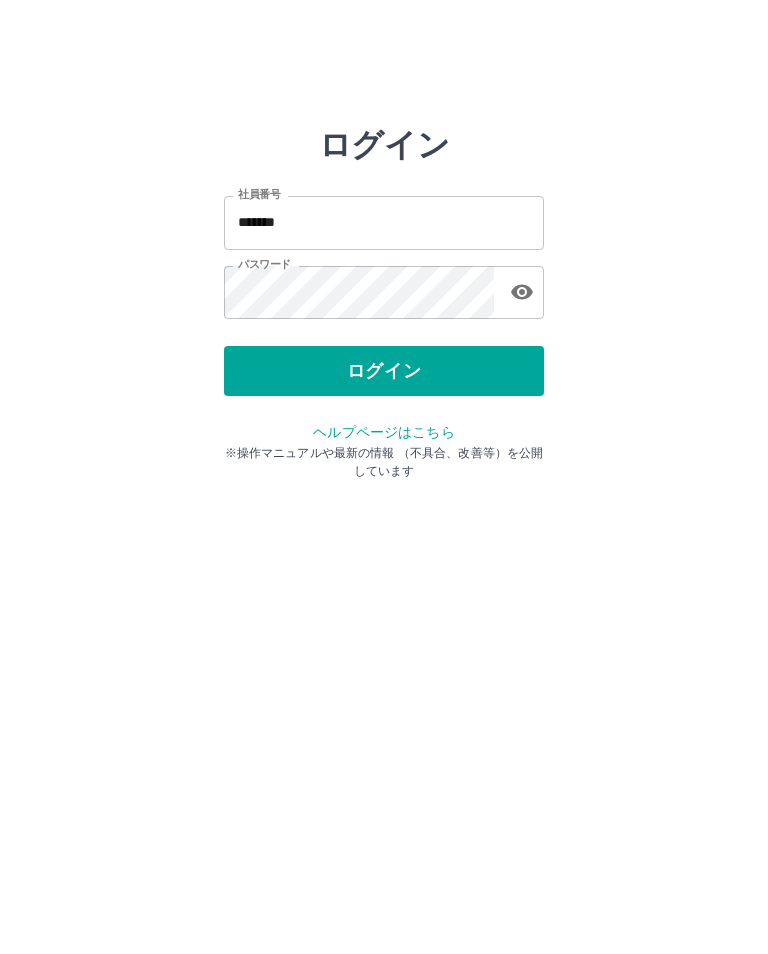 click on "ログイン" at bounding box center [384, 371] 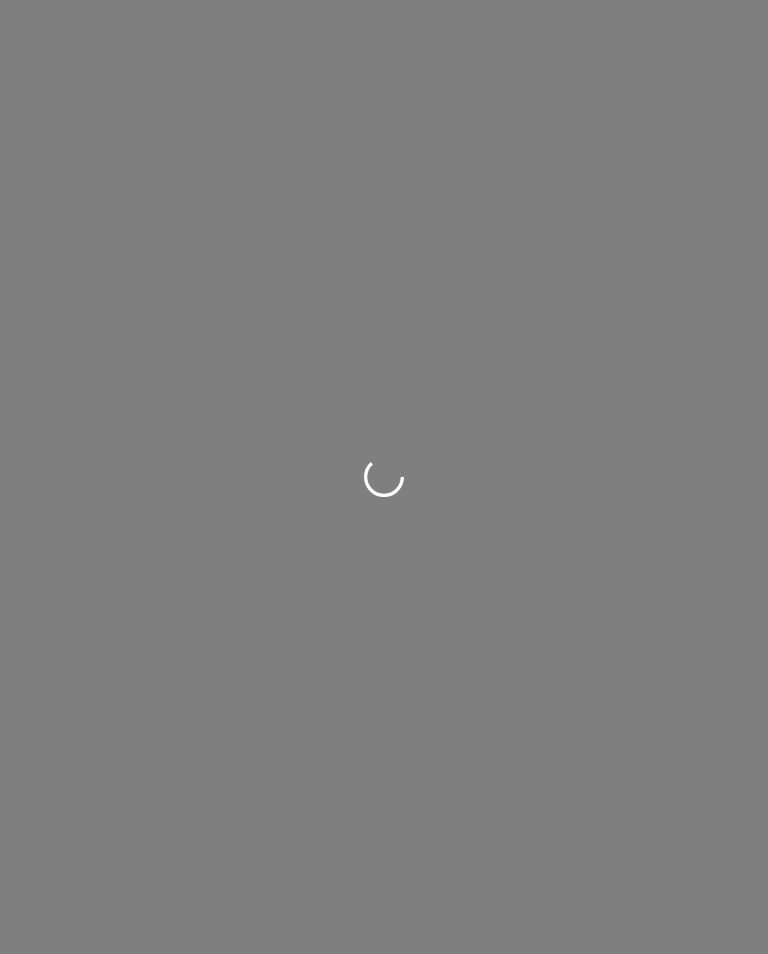 scroll, scrollTop: 0, scrollLeft: 0, axis: both 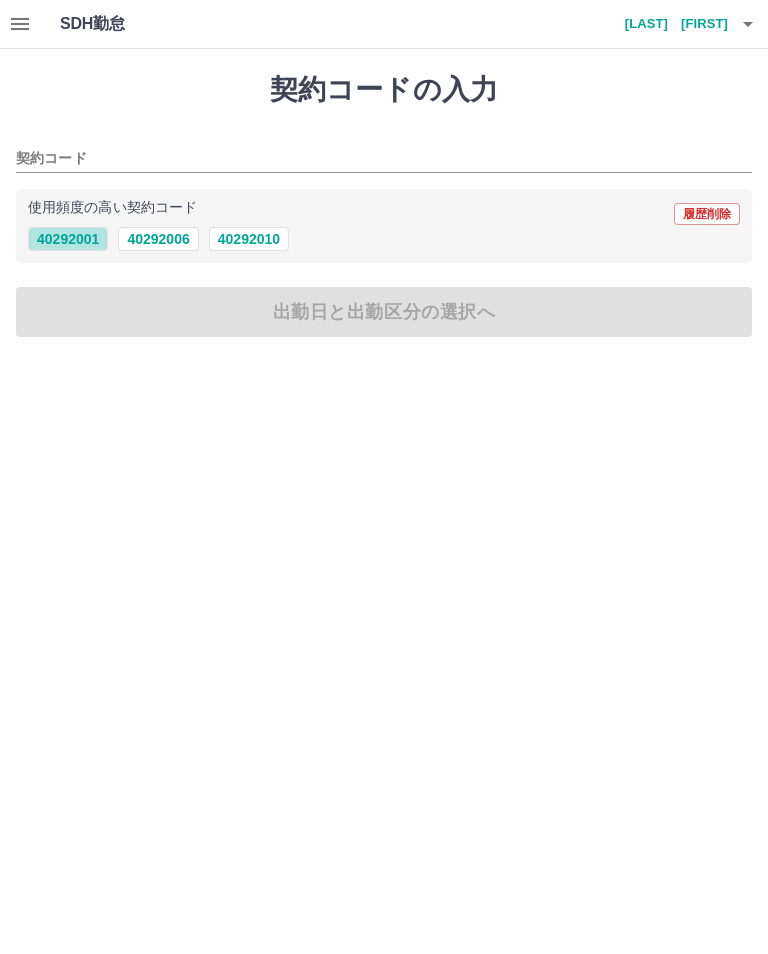 click on "40292001" at bounding box center (68, 239) 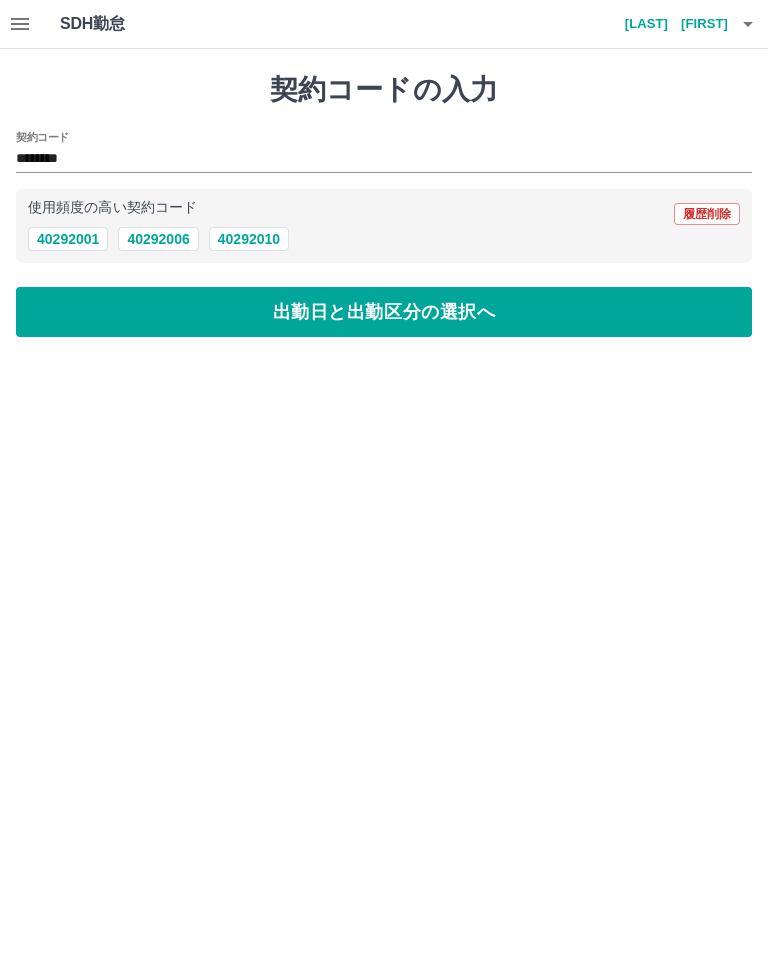 click on "出勤日と出勤区分の選択へ" at bounding box center [384, 312] 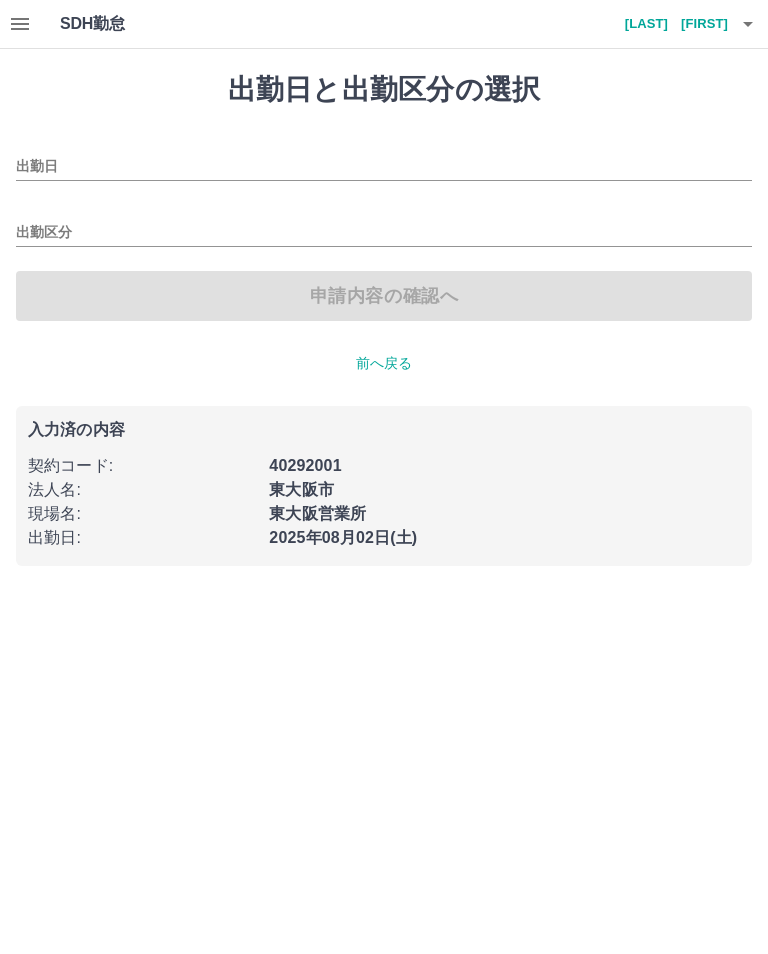 type on "**********" 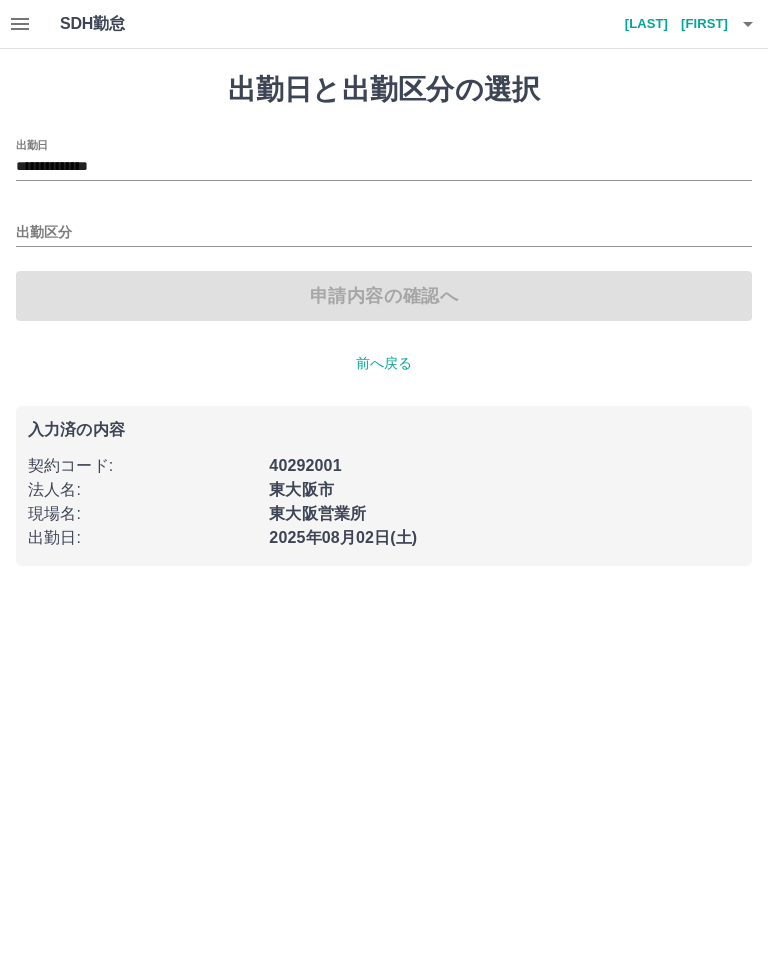 click on "出勤区分" at bounding box center (384, 233) 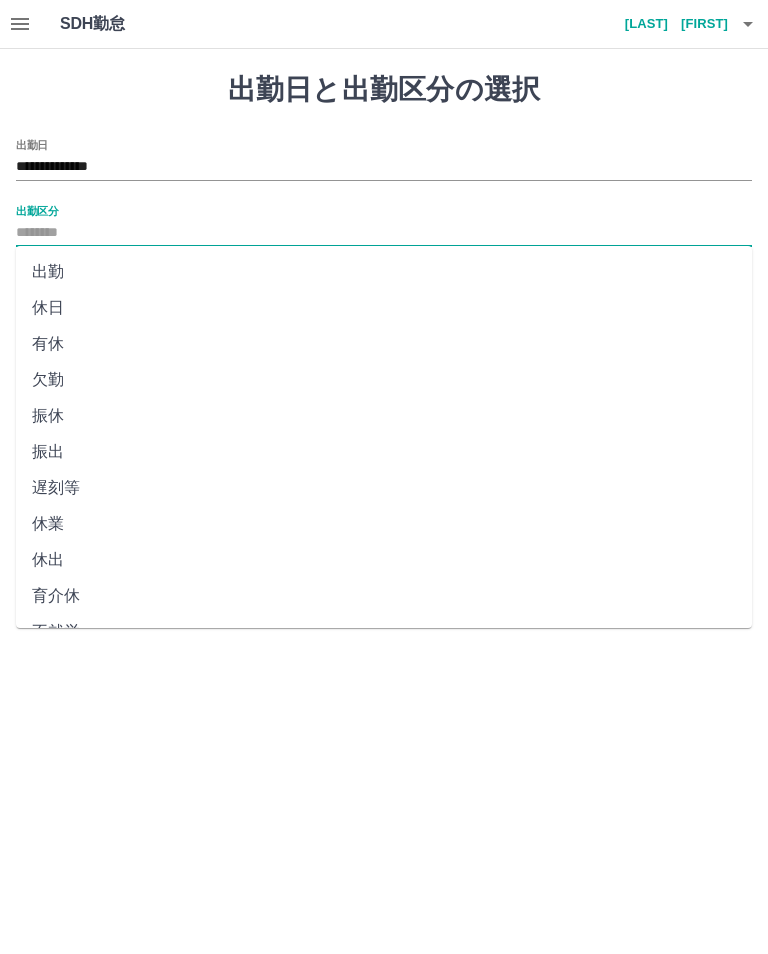 click on "出勤" at bounding box center [384, 272] 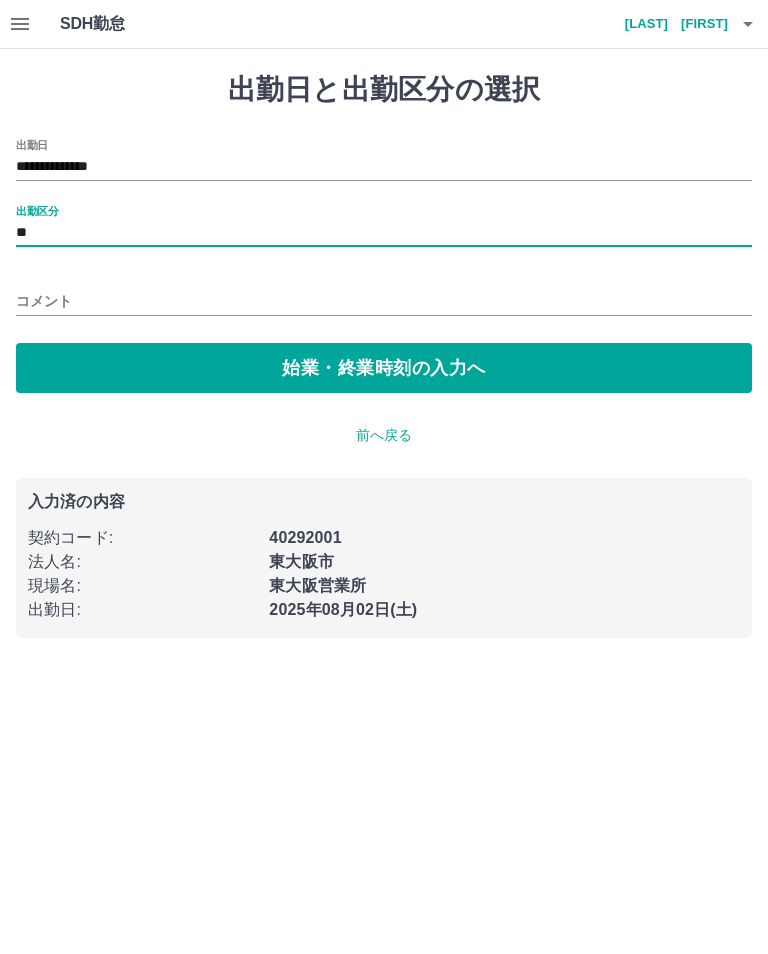 click on "始業・終業時刻の入力へ" at bounding box center [384, 368] 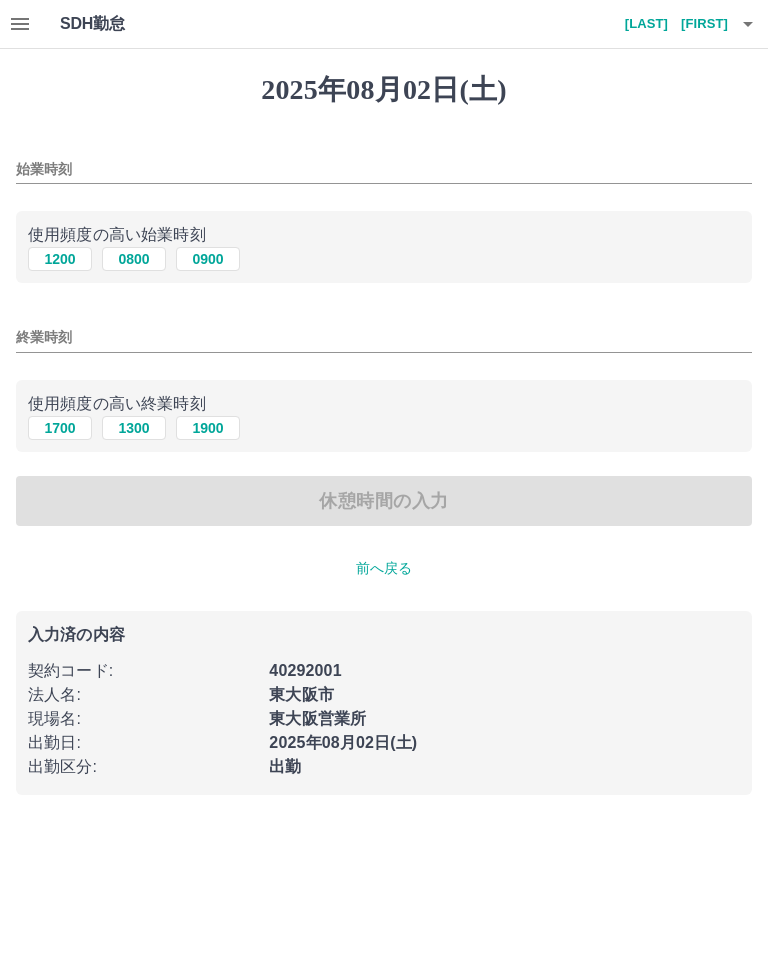 click on "0800" at bounding box center (134, 259) 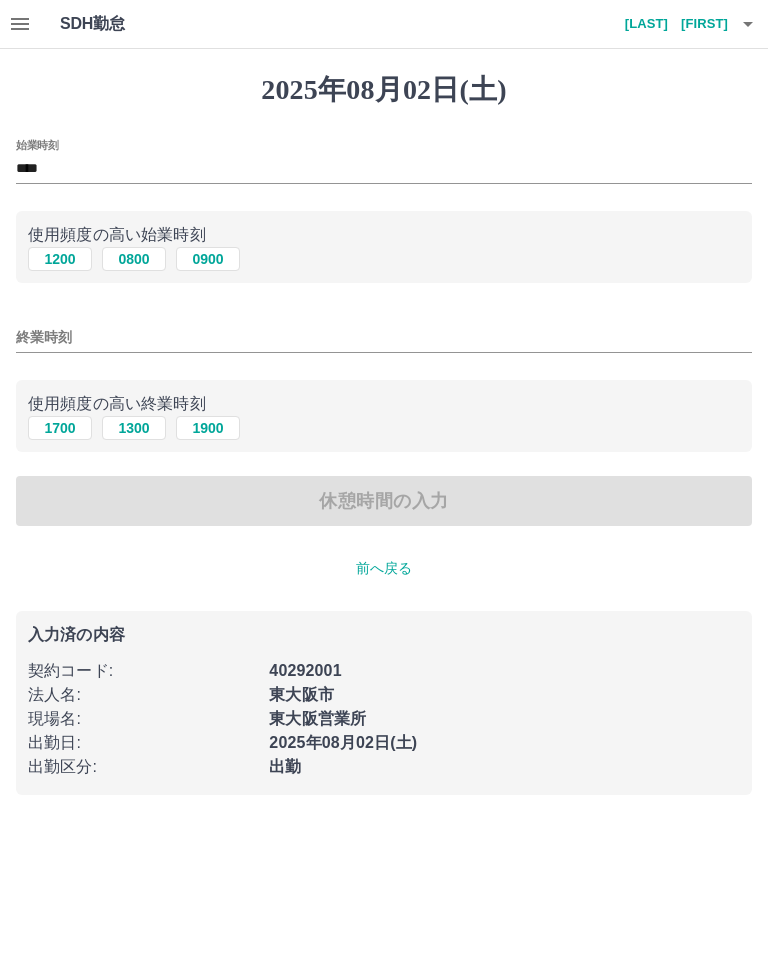 click on "終業時刻" at bounding box center (384, 337) 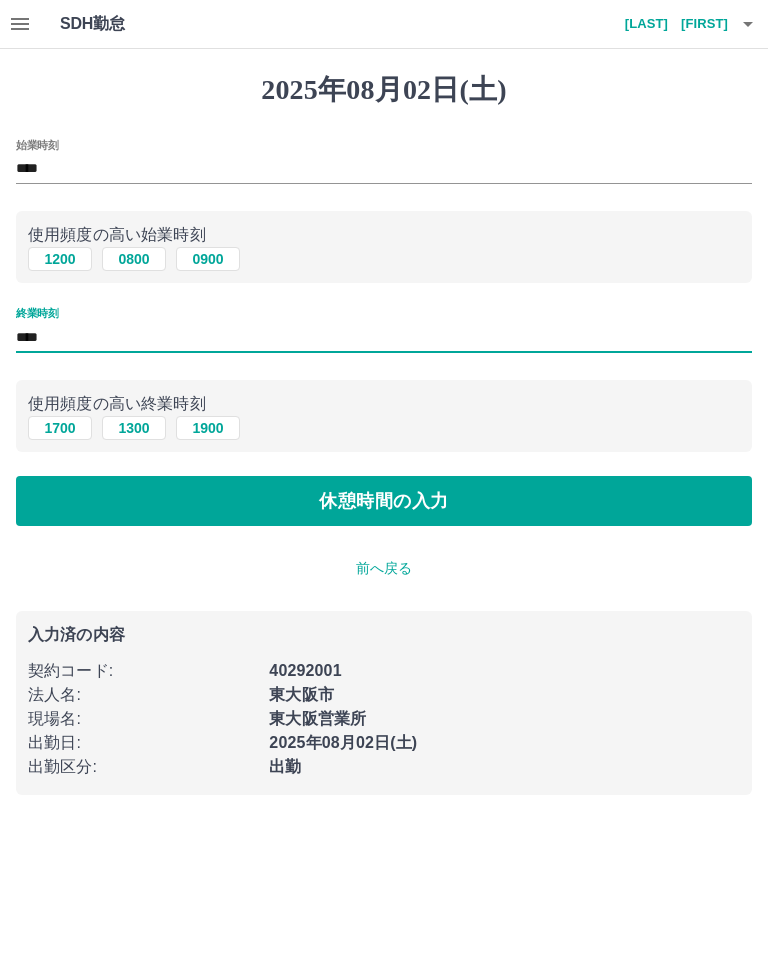 type on "****" 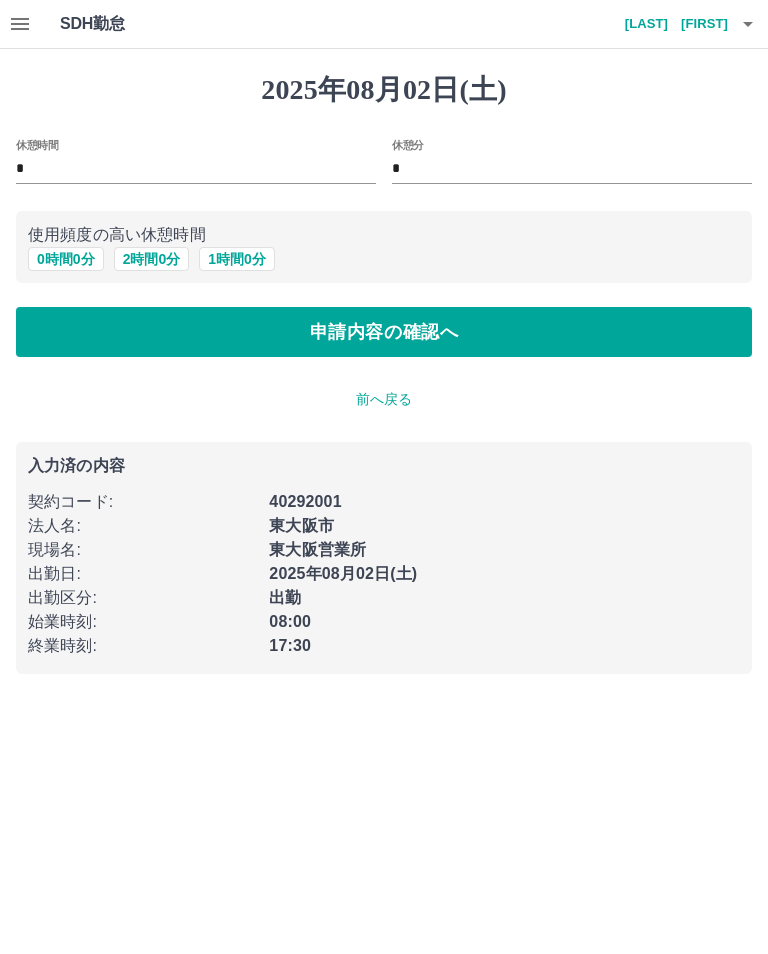 click on "申請内容の確認へ" at bounding box center [384, 332] 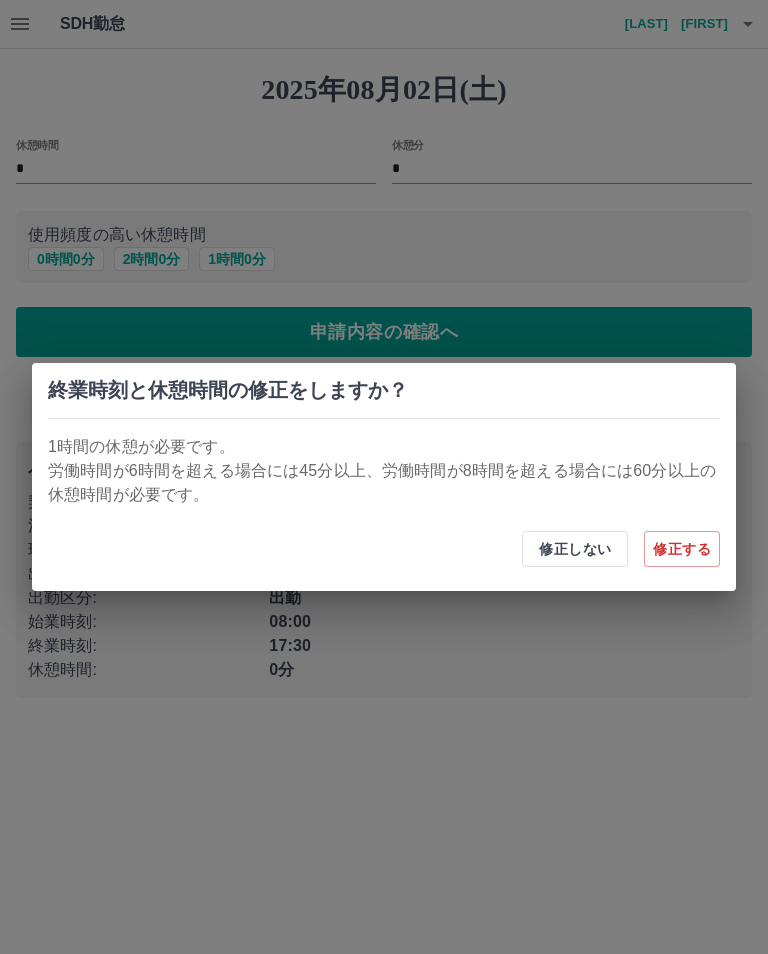 click on "修正する" at bounding box center (682, 549) 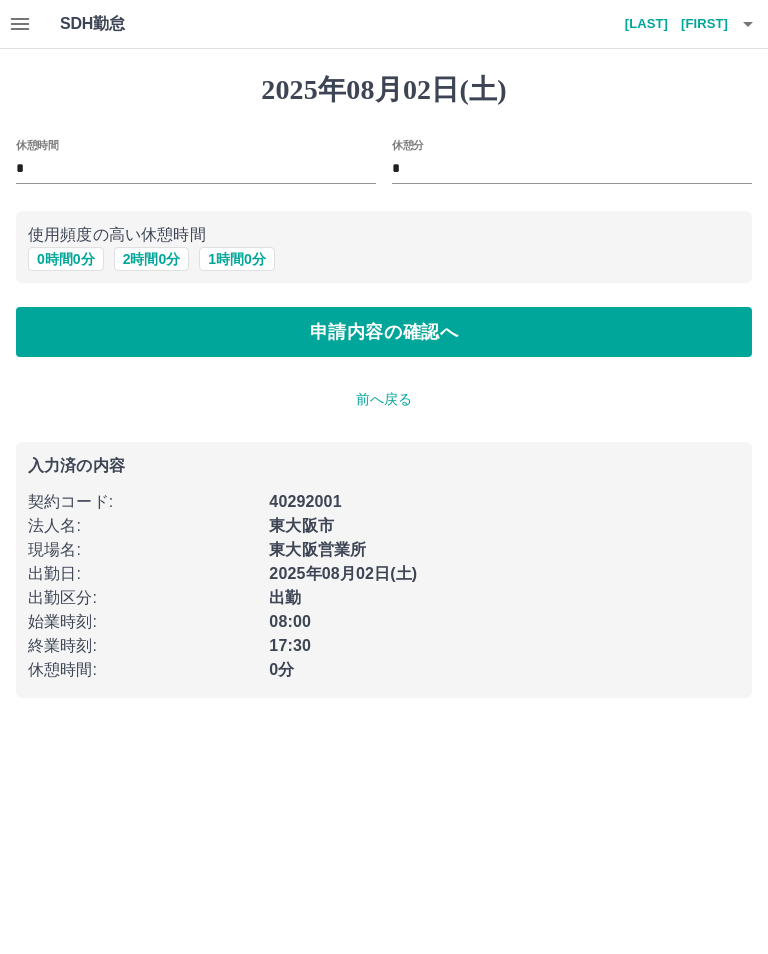 click on "*" at bounding box center (196, 169) 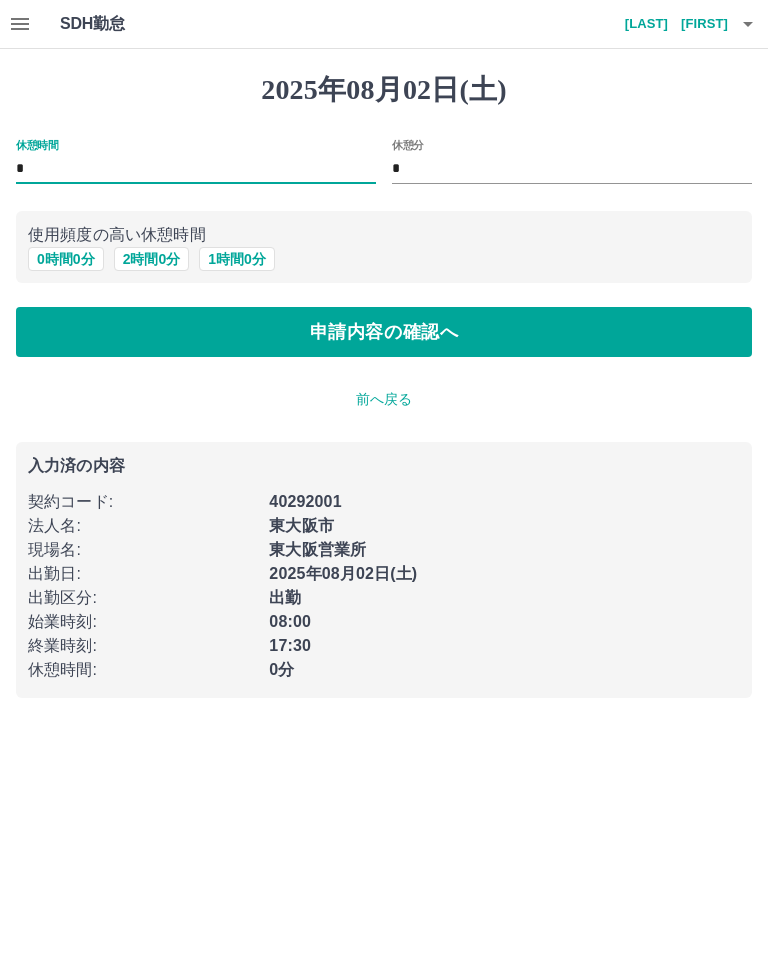 click on "1 時間 0 分" at bounding box center [237, 259] 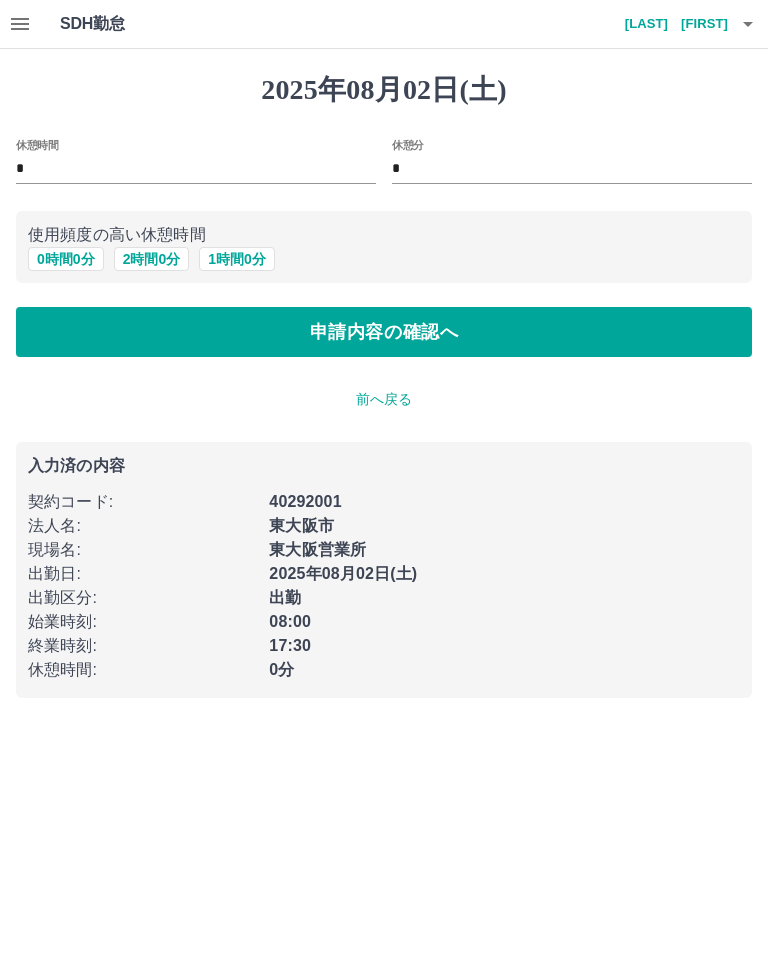 click on "申請内容の確認へ" at bounding box center (384, 332) 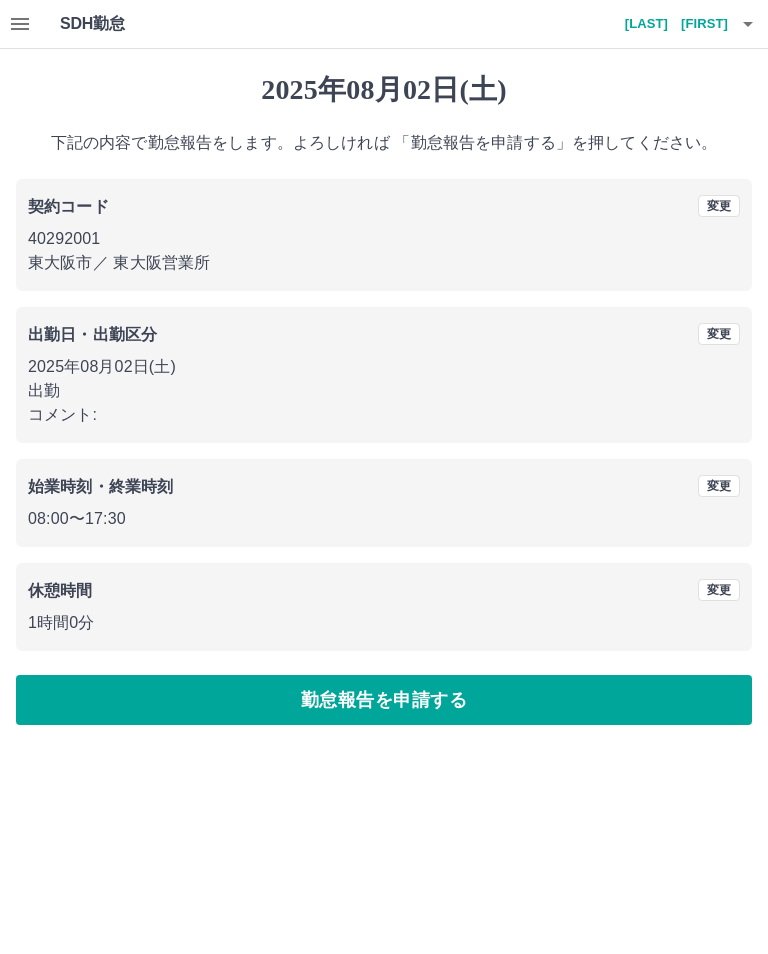 click on "勤怠報告を申請する" at bounding box center [384, 700] 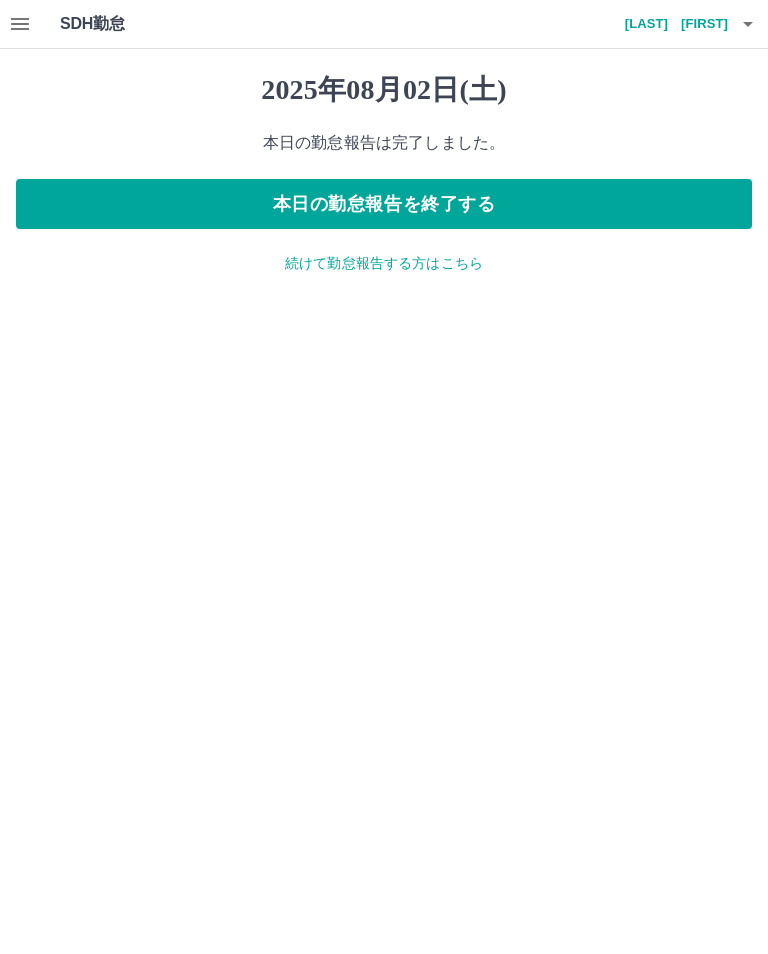 click on "本日の勤怠報告を終了する" at bounding box center [384, 204] 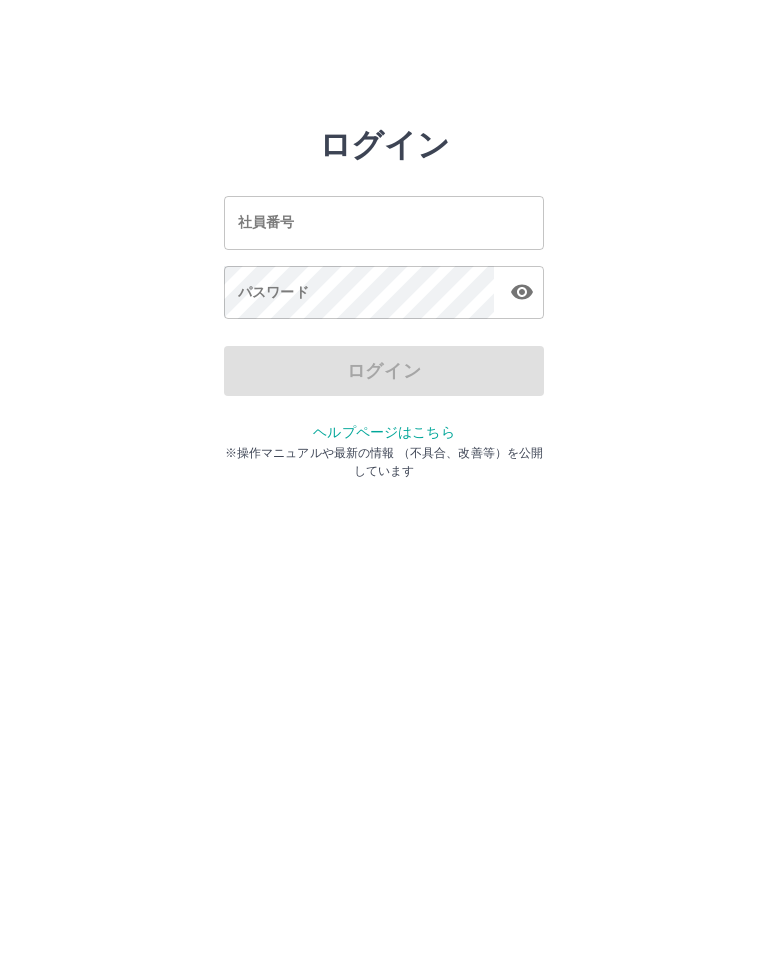scroll, scrollTop: 0, scrollLeft: 0, axis: both 